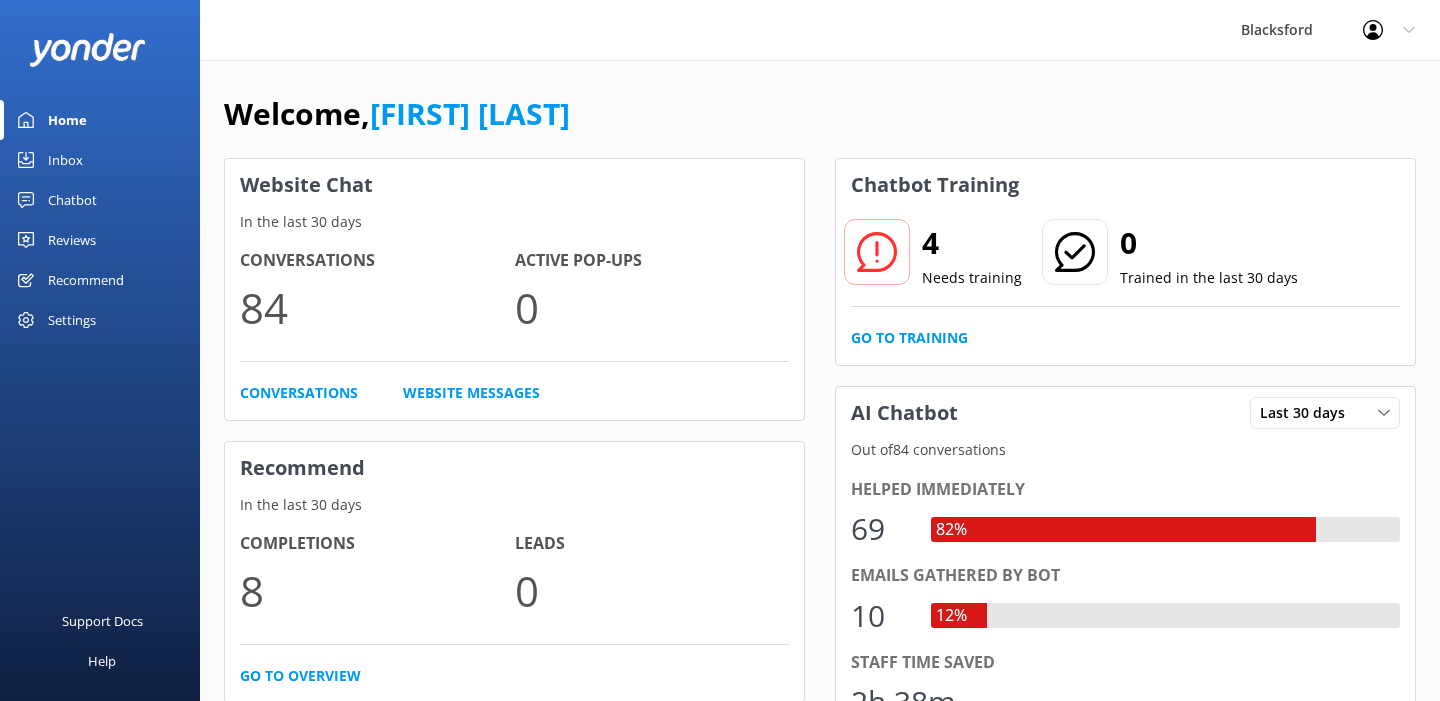 scroll, scrollTop: 0, scrollLeft: 0, axis: both 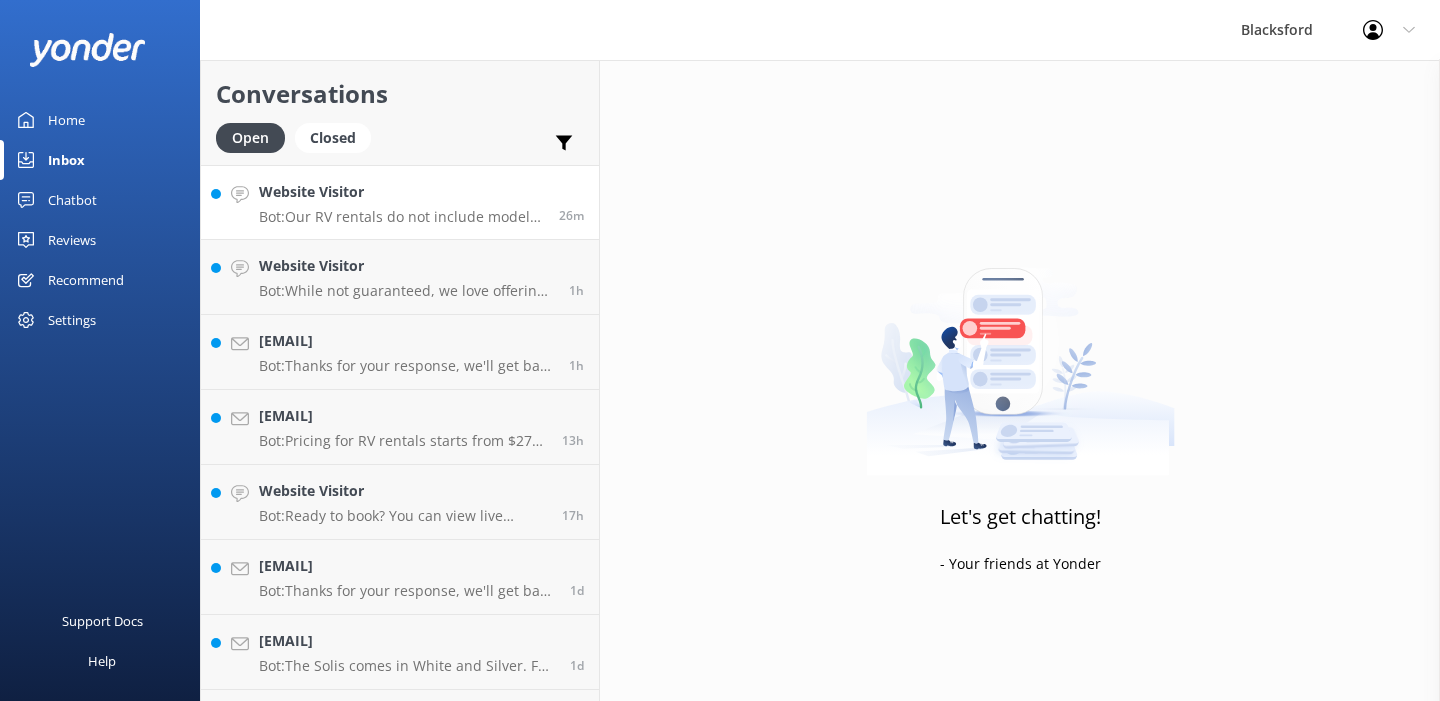 click on "Website Visitor Bot:  Our RV rentals do not include models that are wheelchair friendly or capable." at bounding box center [401, 202] 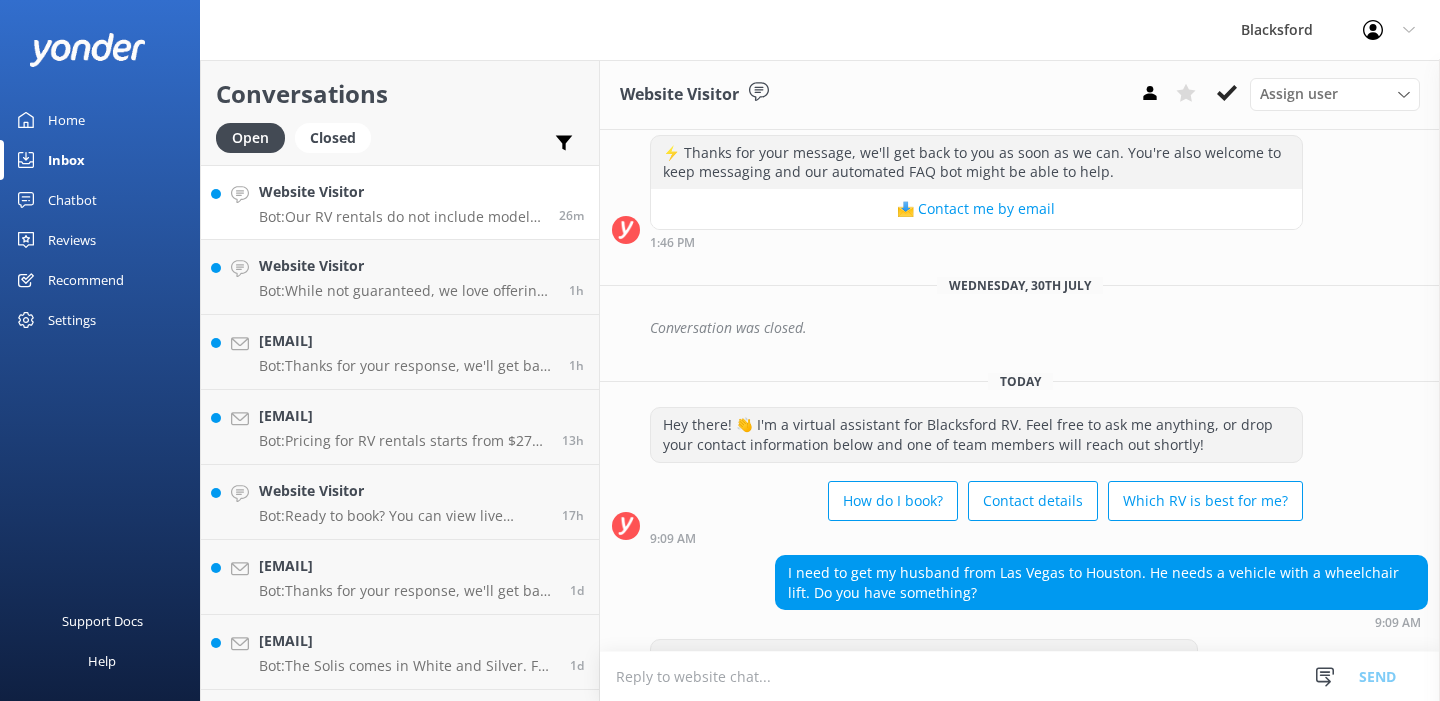 scroll, scrollTop: 311, scrollLeft: 0, axis: vertical 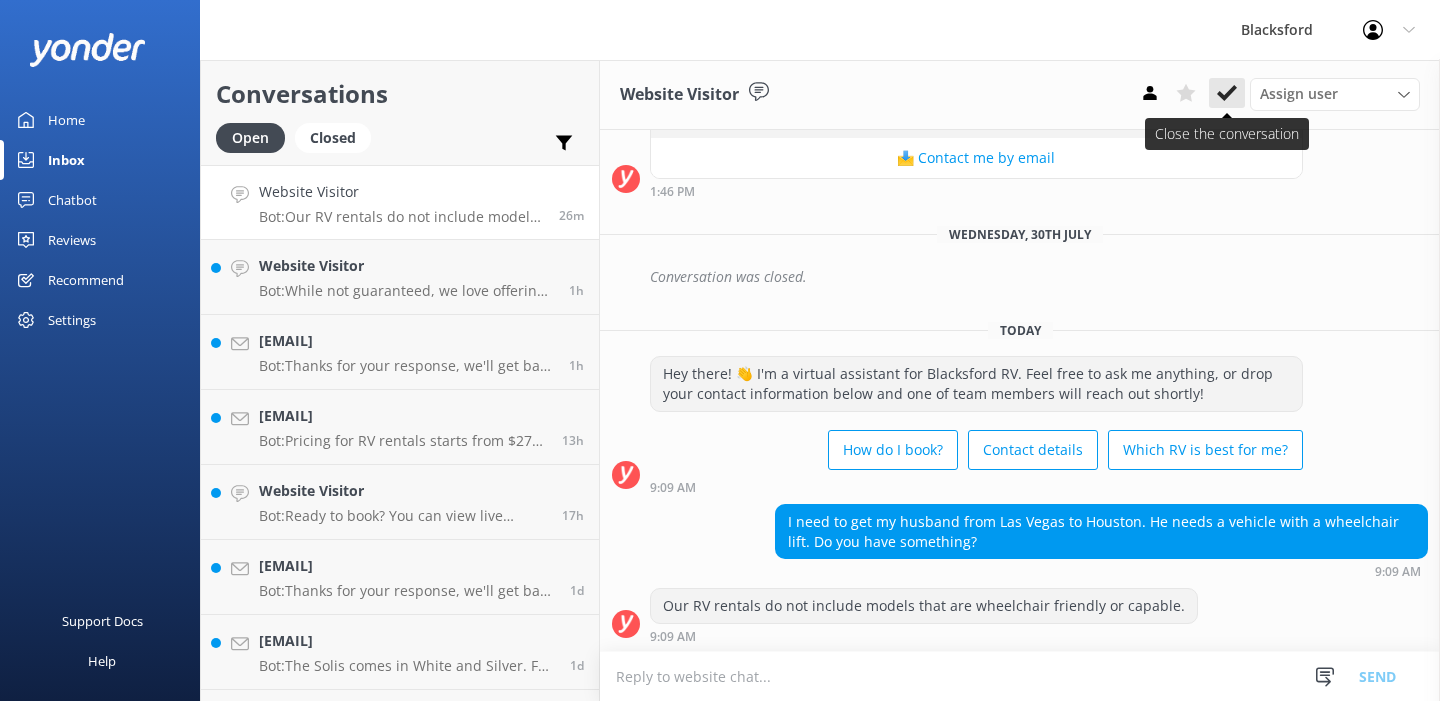 click 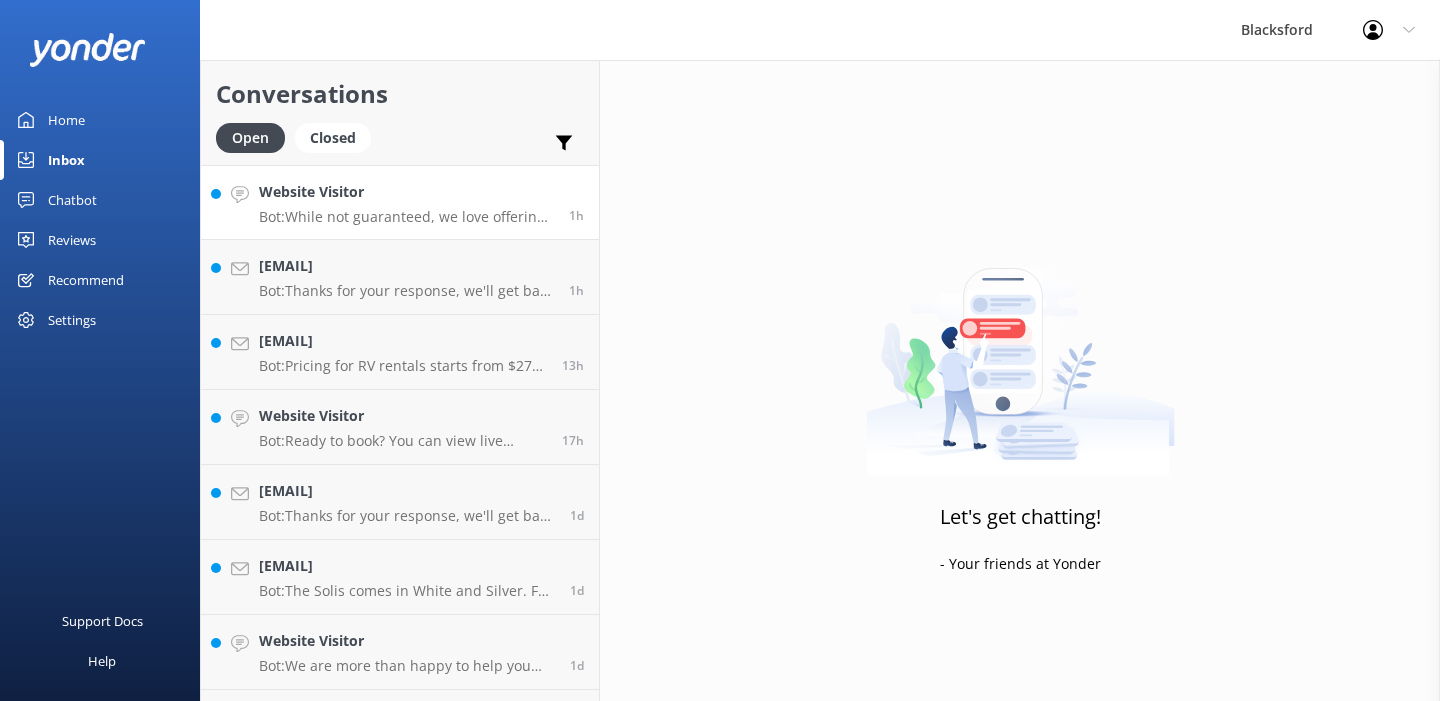 click on "Website Visitor Bot:  While not guaranteed, we love offering one-way rentals and try to accommodate requests as best we can (for a fee). Please email [EMAIL] to discuss your specific request, and we will try our best to work with you." at bounding box center (406, 202) 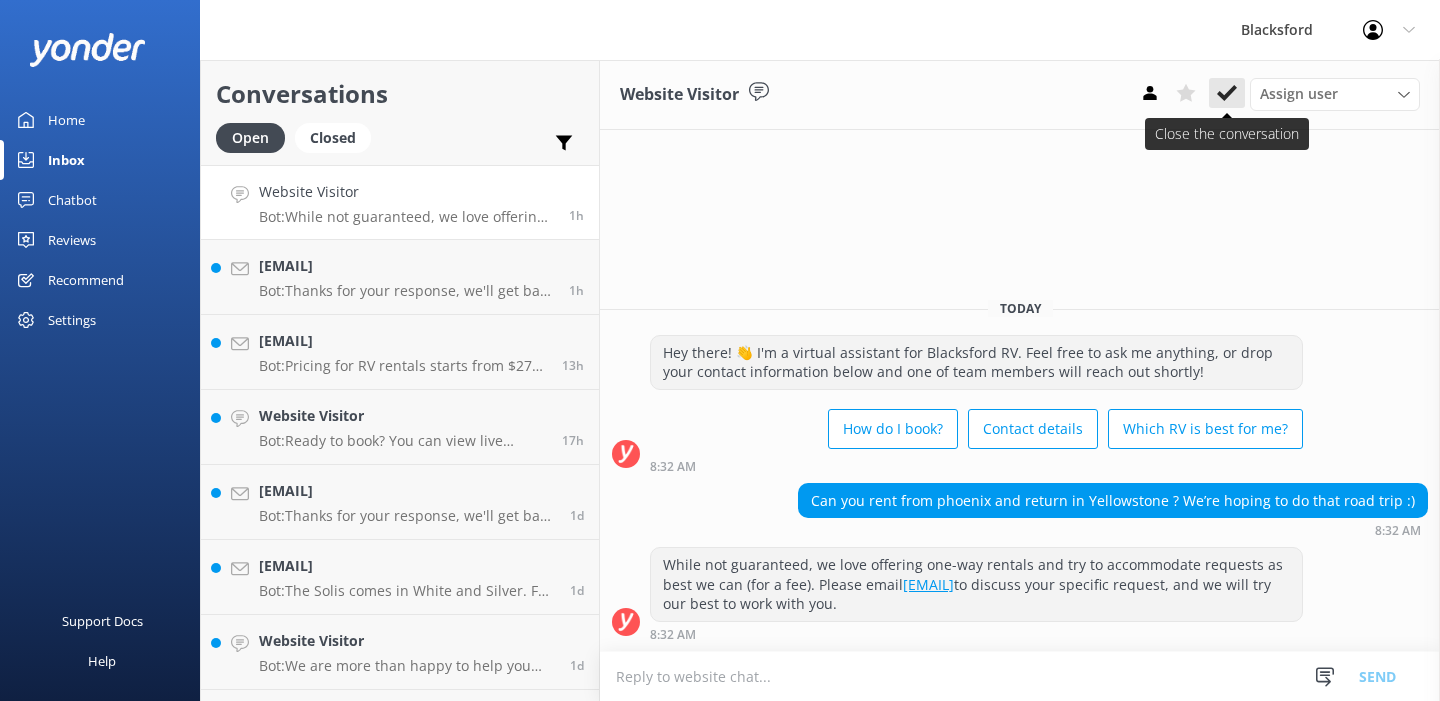 click 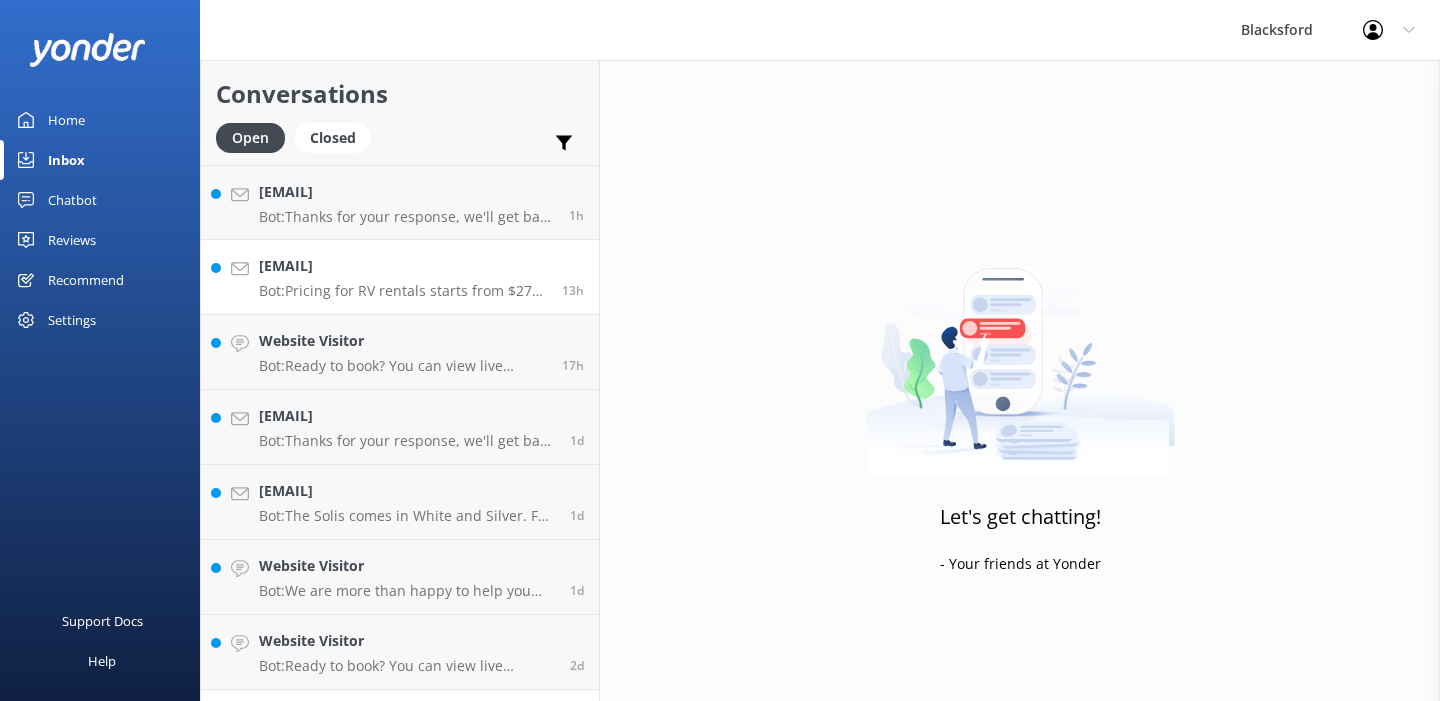 click on "[EMAIL]" at bounding box center [403, 266] 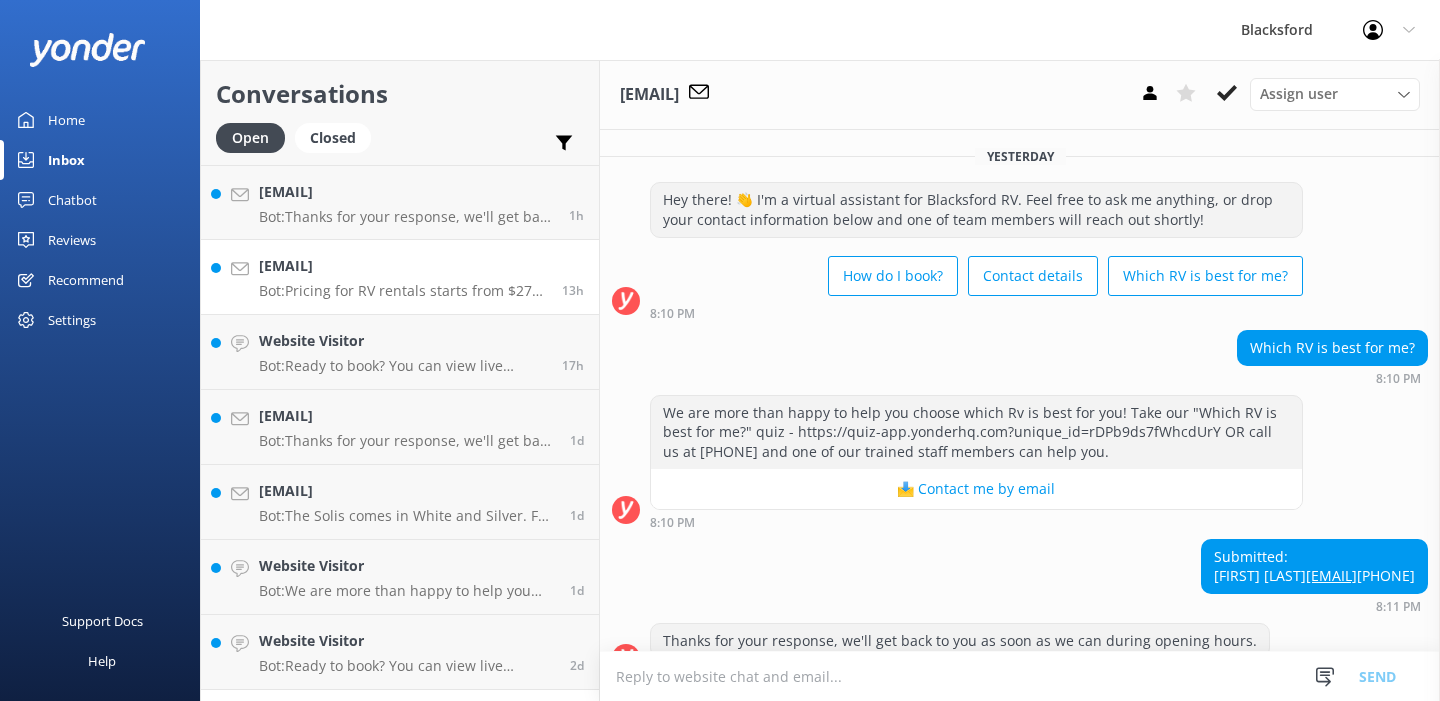 scroll, scrollTop: 243, scrollLeft: 0, axis: vertical 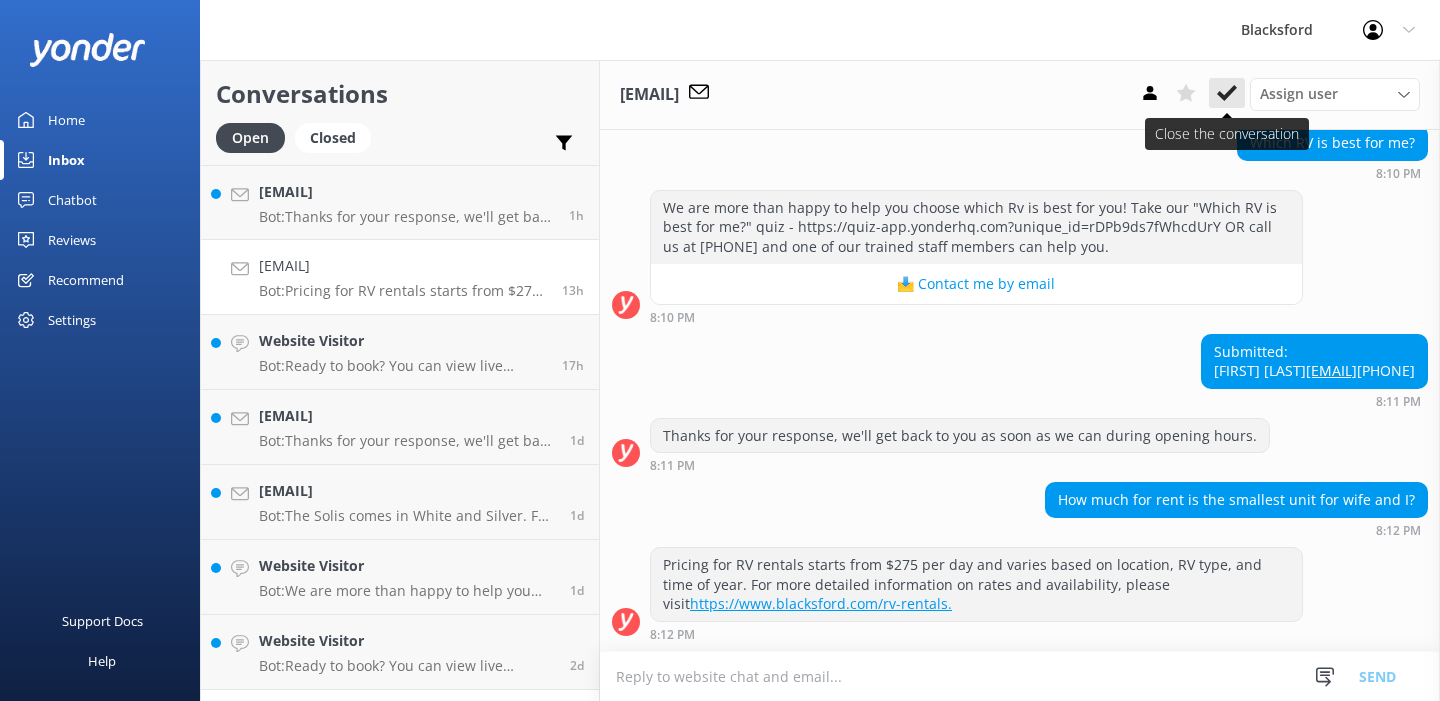 click 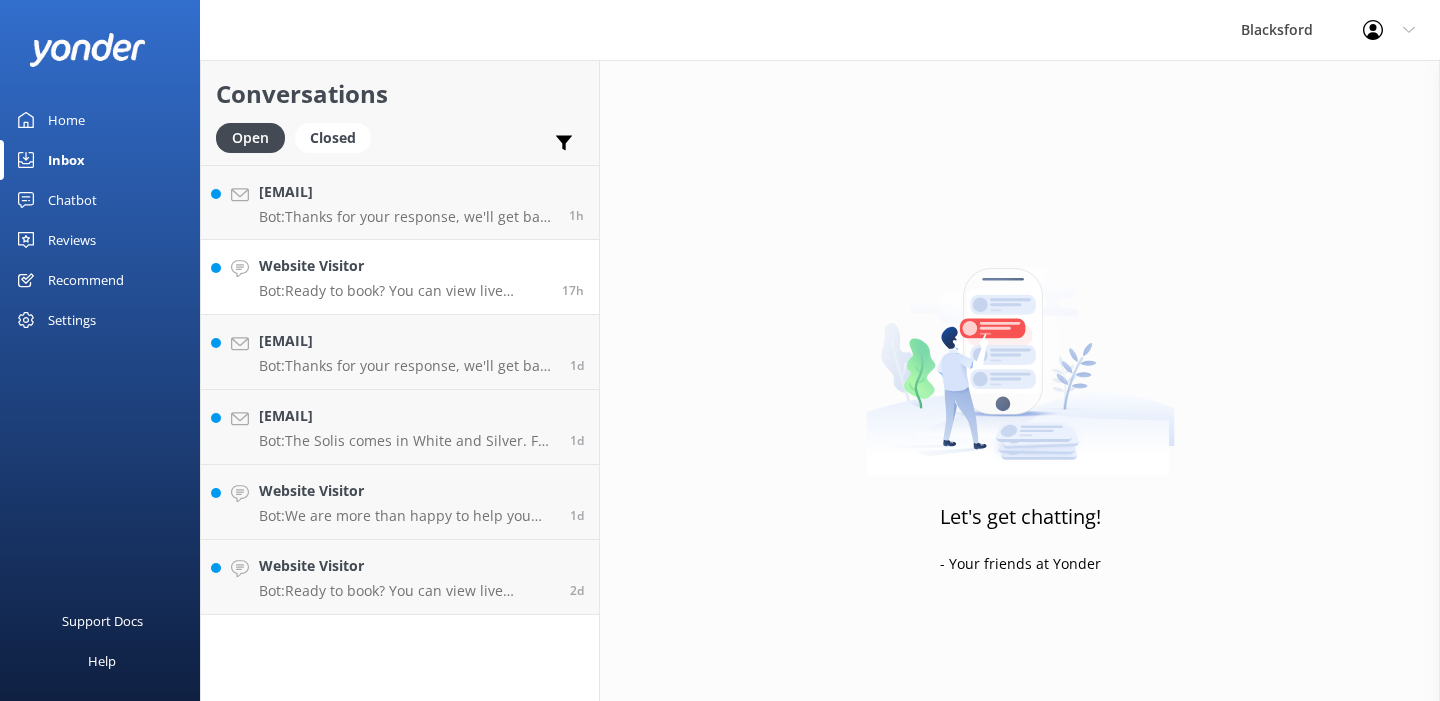 click on "Website Visitor" at bounding box center (403, 266) 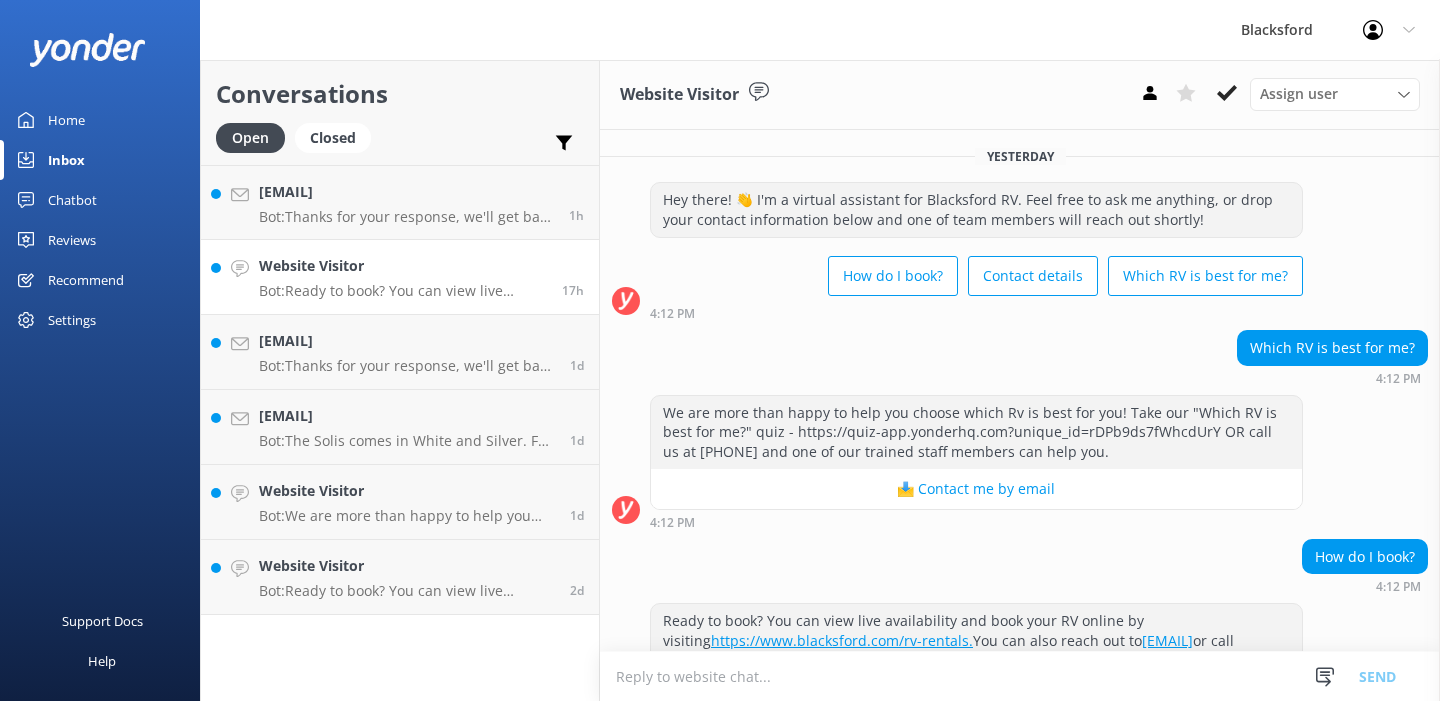 scroll, scrollTop: 55, scrollLeft: 0, axis: vertical 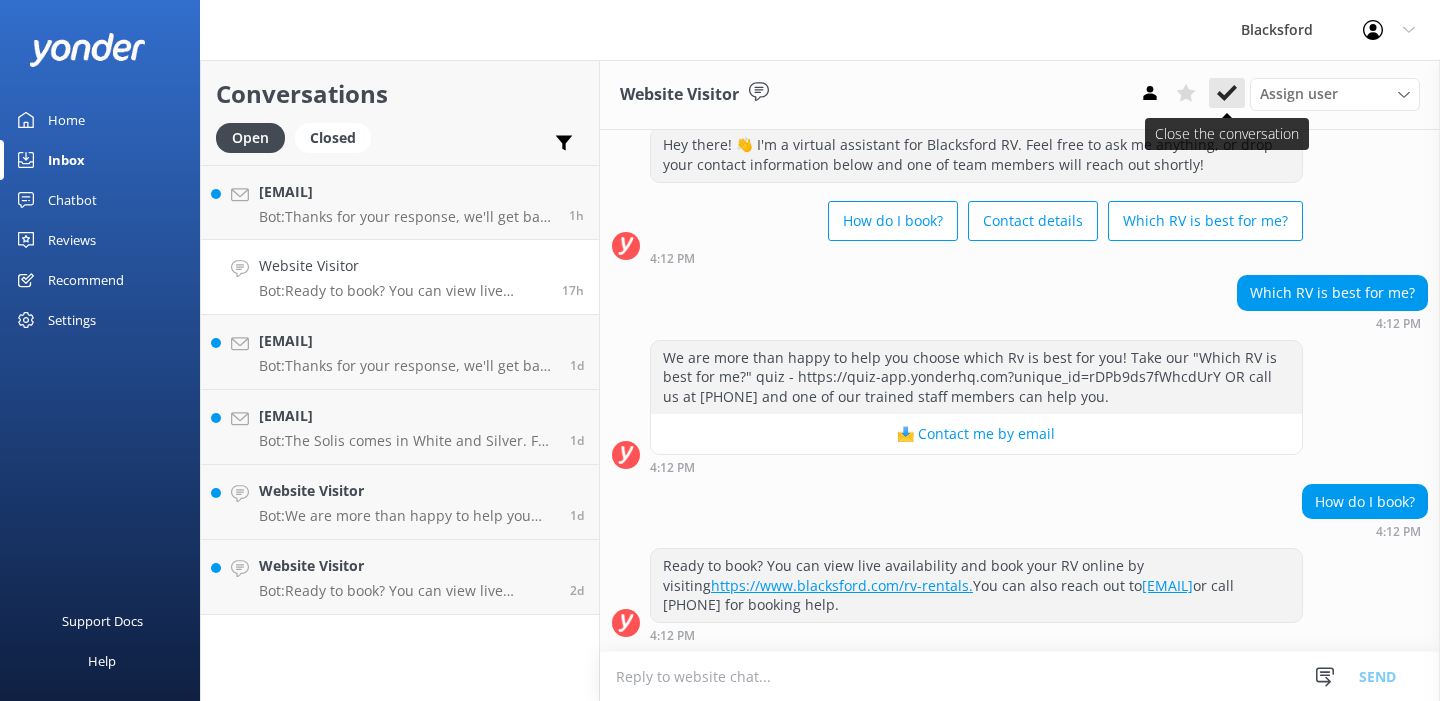 click 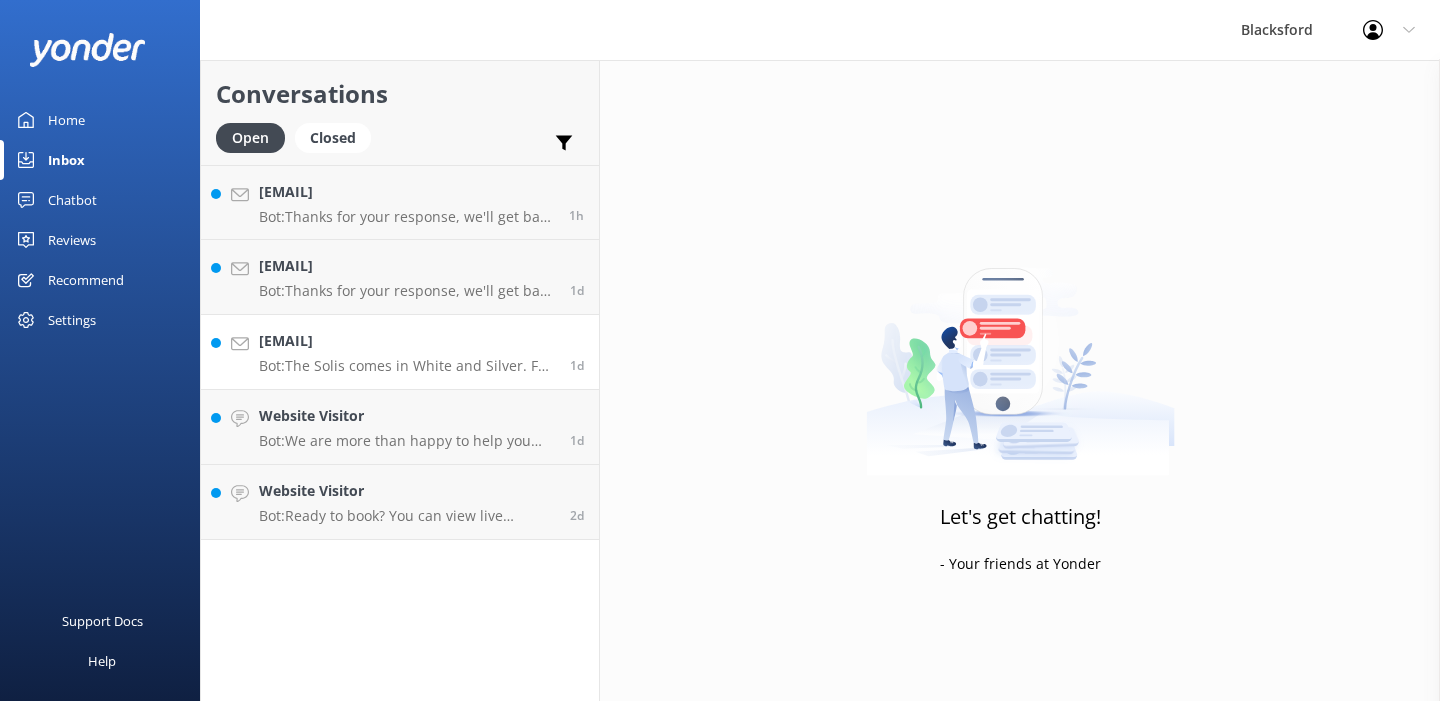 click on "[EMAIL]" at bounding box center (407, 341) 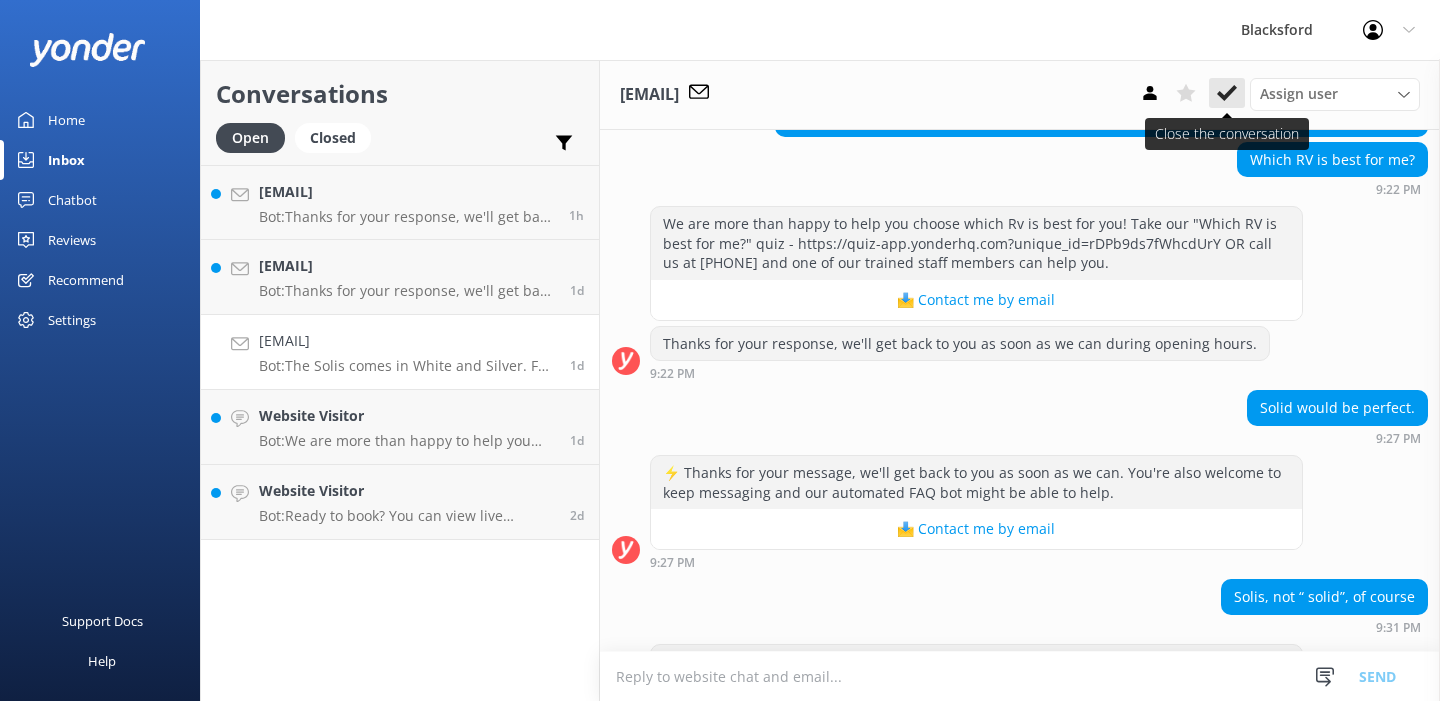scroll, scrollTop: 631, scrollLeft: 0, axis: vertical 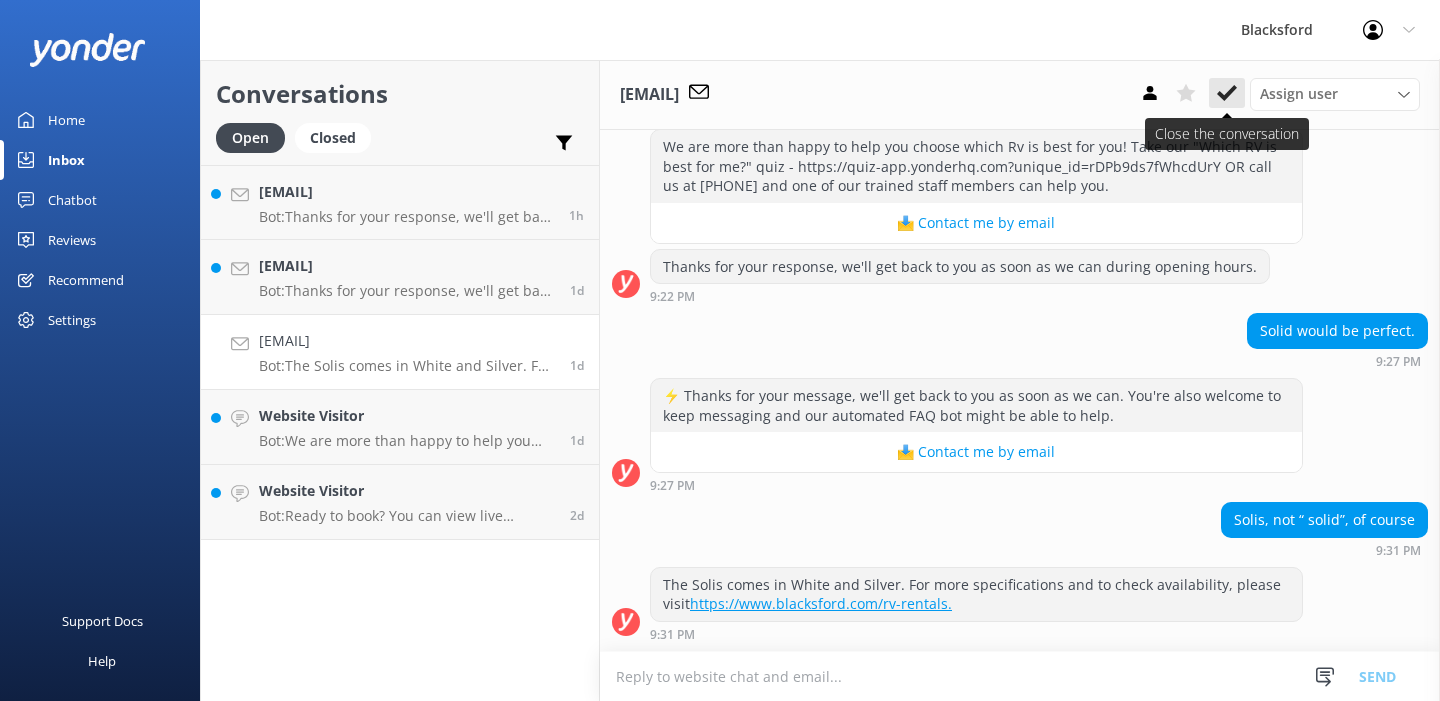 click 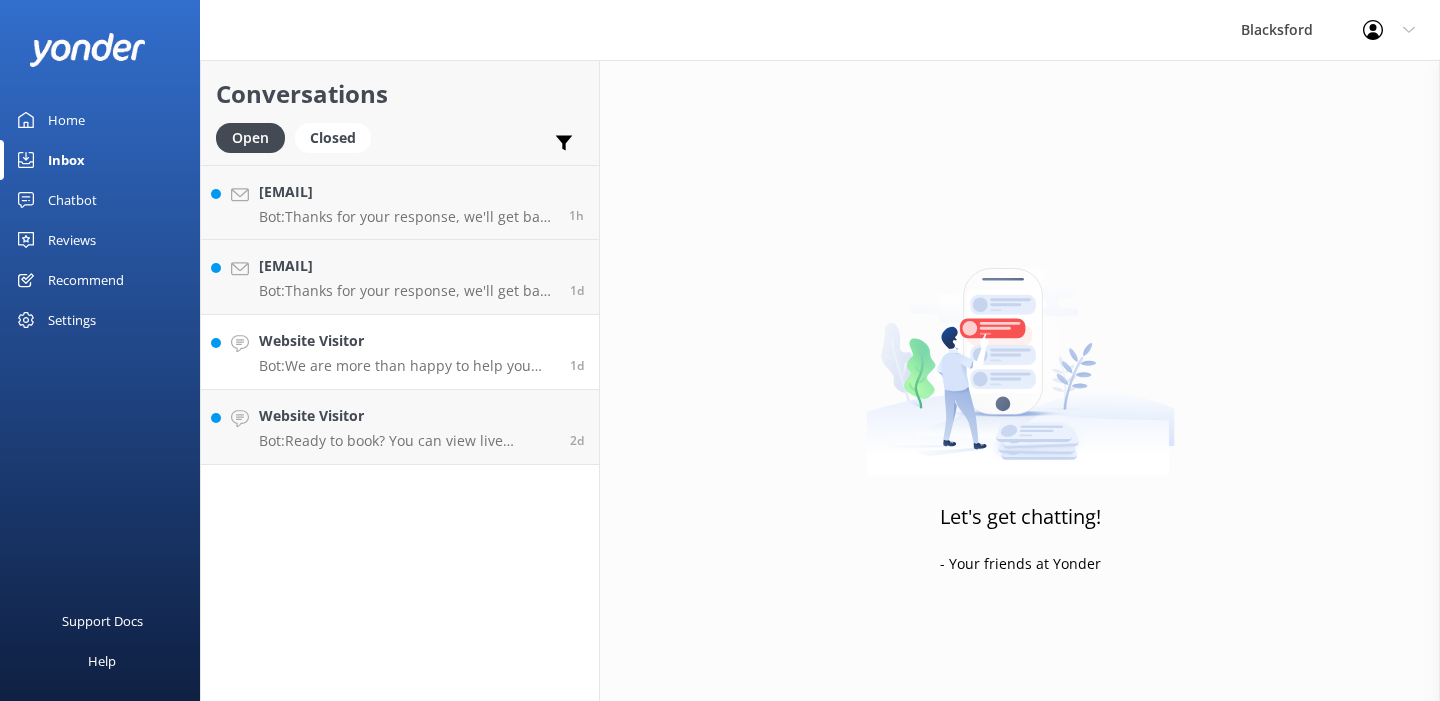 click on "Bot:  We are more than happy to help you choose which Rv is best for you!  Take our "Which RV is best for me?" quiz - https://quiz-app.yonderhq.com?unique_id=rDPb9ds7fWhcdUrY OR call us at [PHONE] and one of our trained staff members can help you." at bounding box center [407, 366] 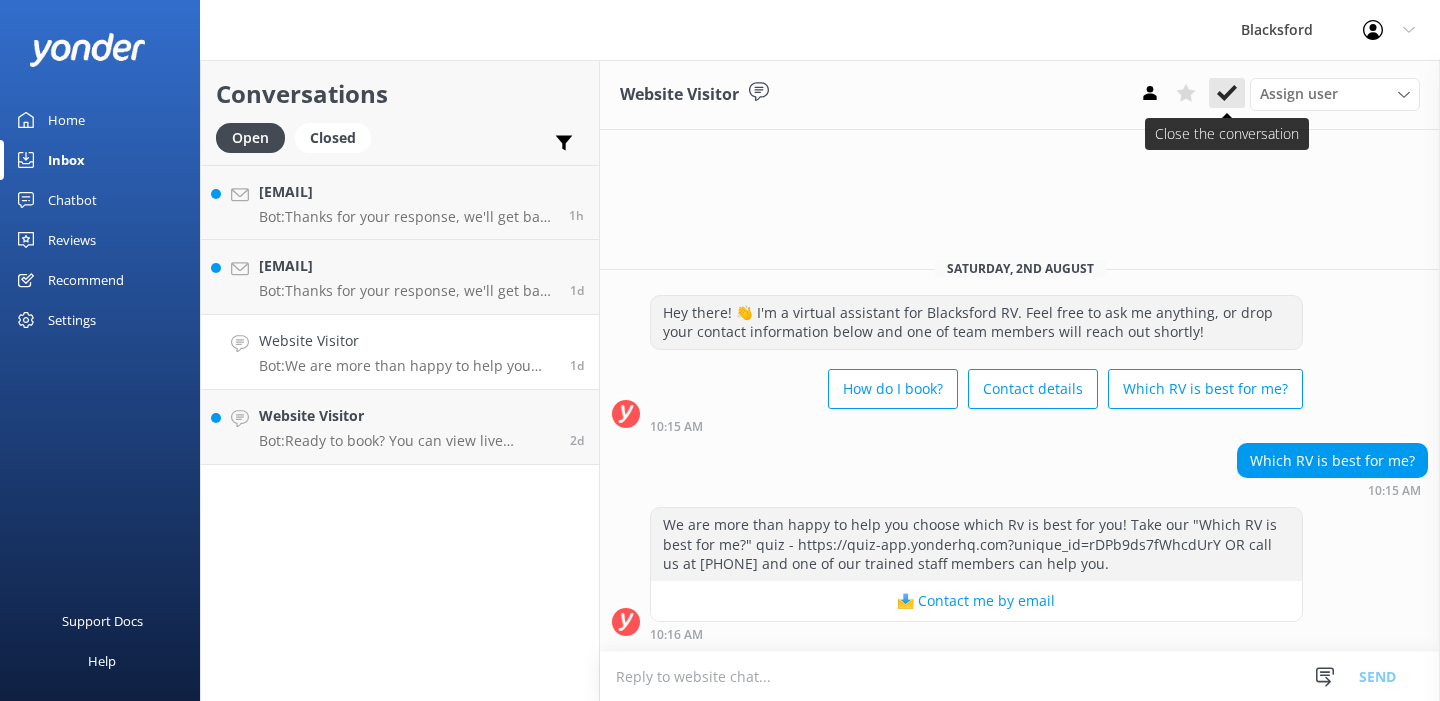 click 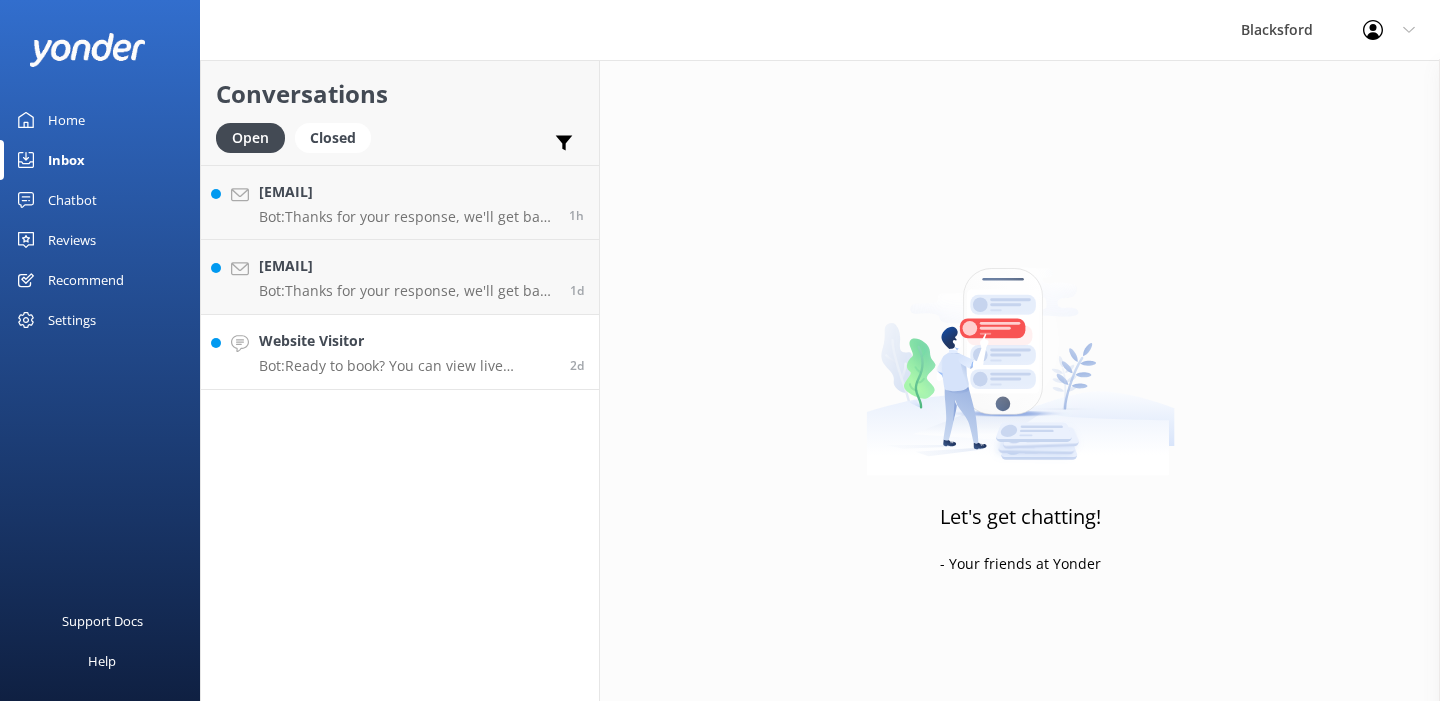 click on "Bot:  Ready to book? You can view live availability and book your RV online by visiting https://www.blacksford.com/rv-rentals. You can also reach out to [EMAIL] or call [PHONE] for booking help." at bounding box center (407, 366) 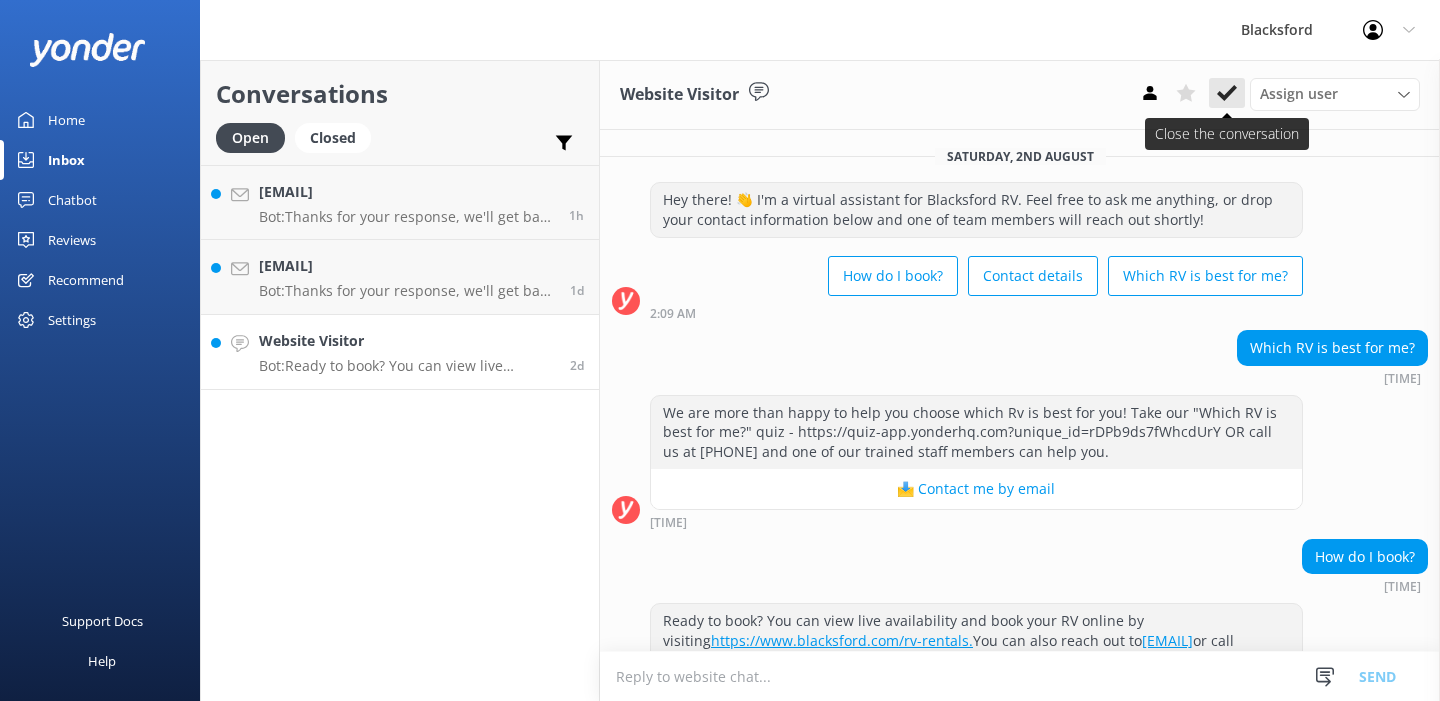 scroll, scrollTop: 55, scrollLeft: 0, axis: vertical 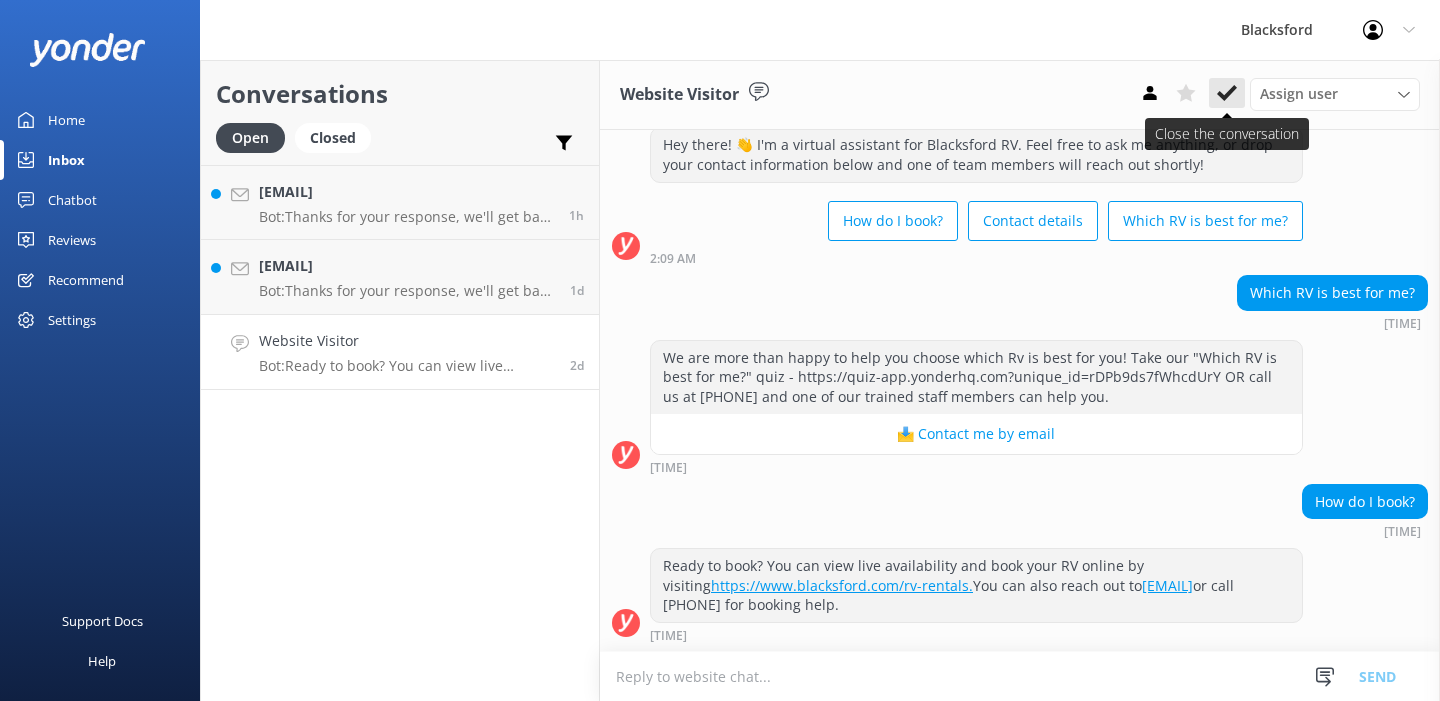 click 